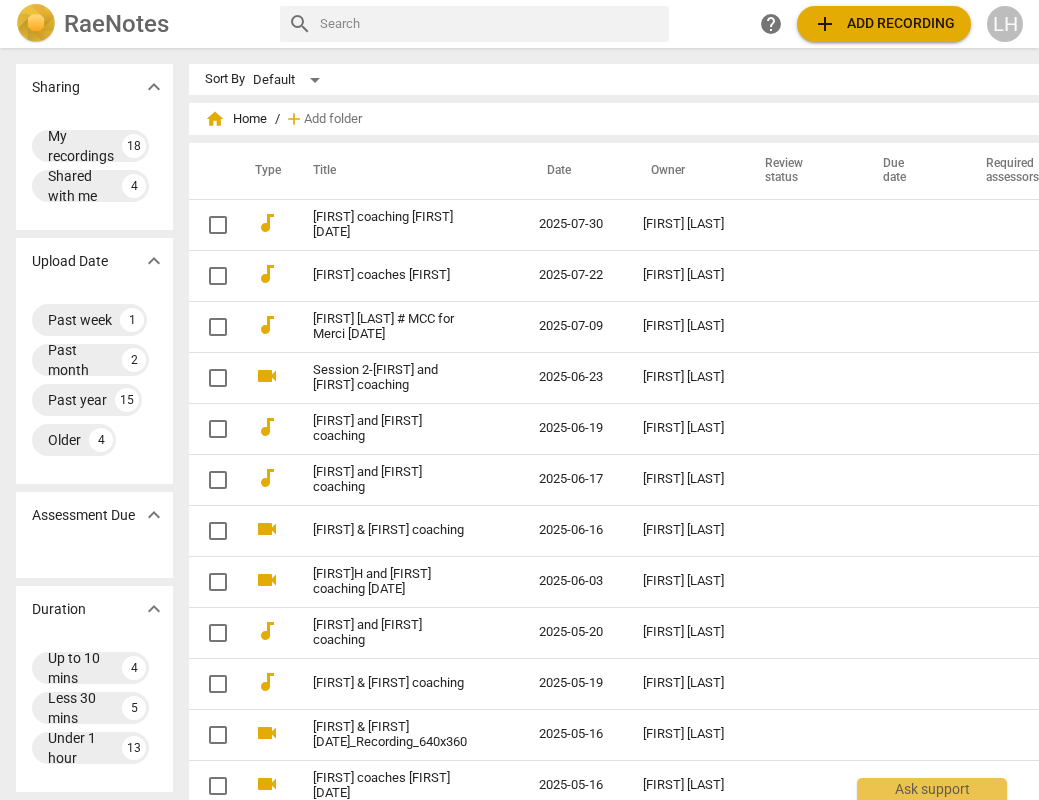 scroll, scrollTop: 0, scrollLeft: 0, axis: both 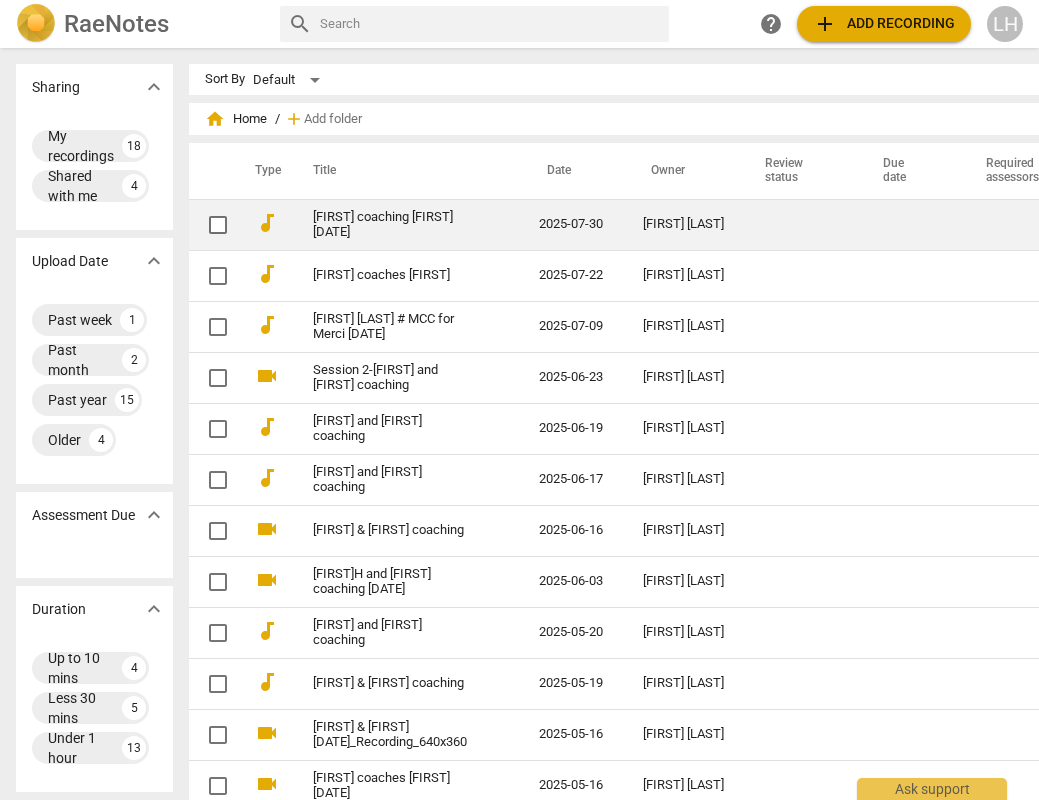click on "[FIRST] coaching [FIRST] [DATE]" at bounding box center (390, 225) 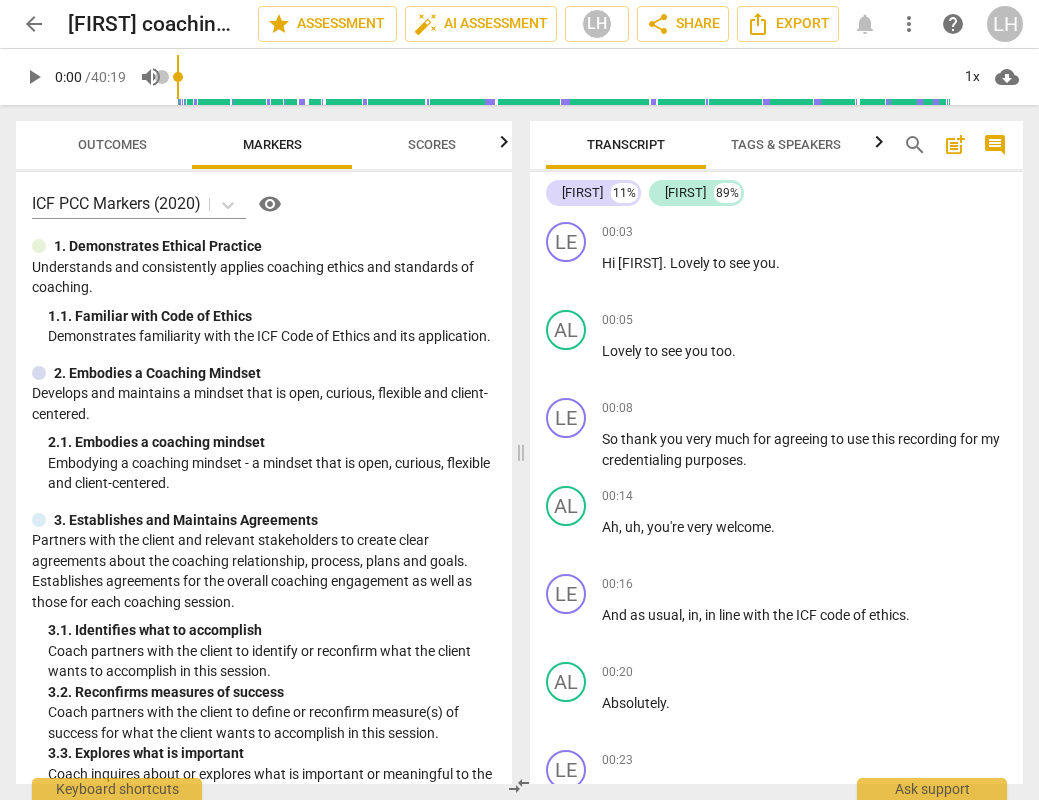 scroll, scrollTop: 0, scrollLeft: 0, axis: both 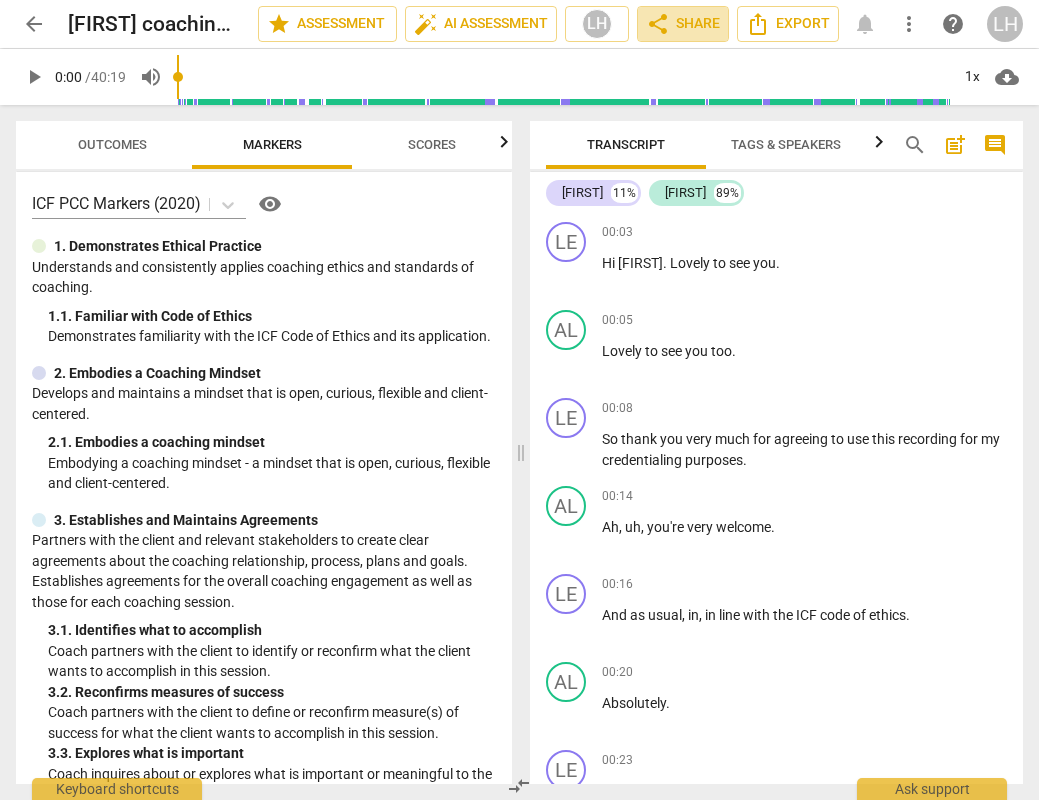 click on "share    Share" at bounding box center (683, 24) 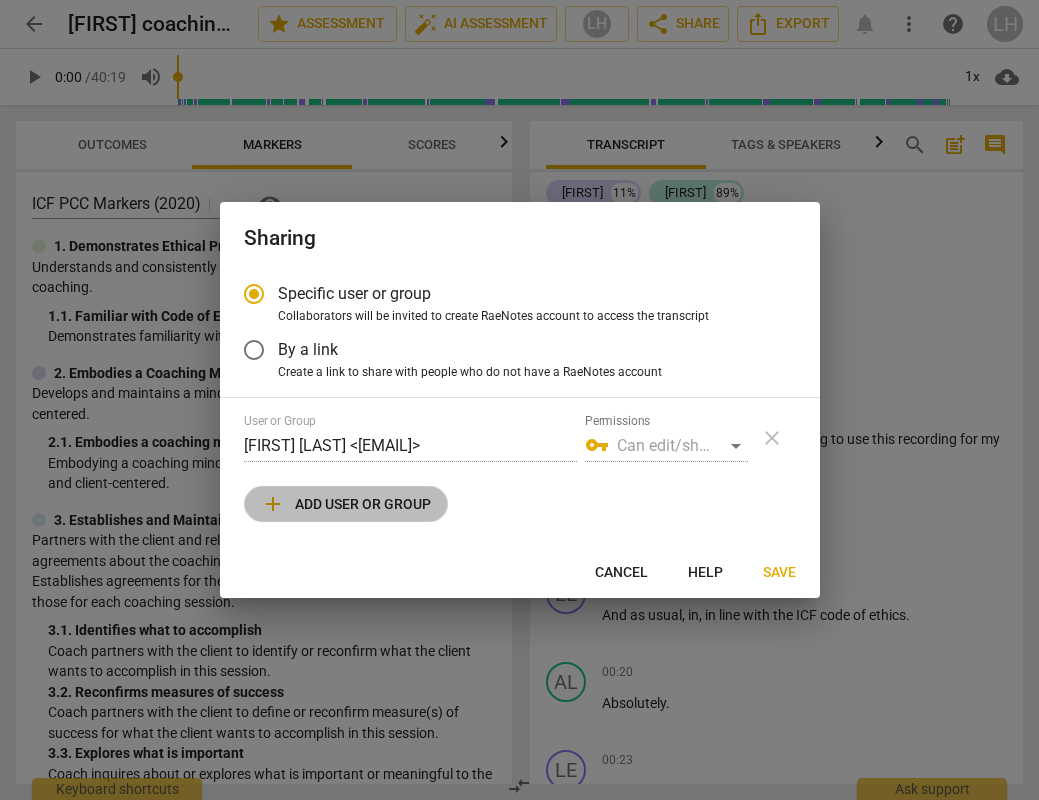 click on "add Add user or group" at bounding box center [346, 504] 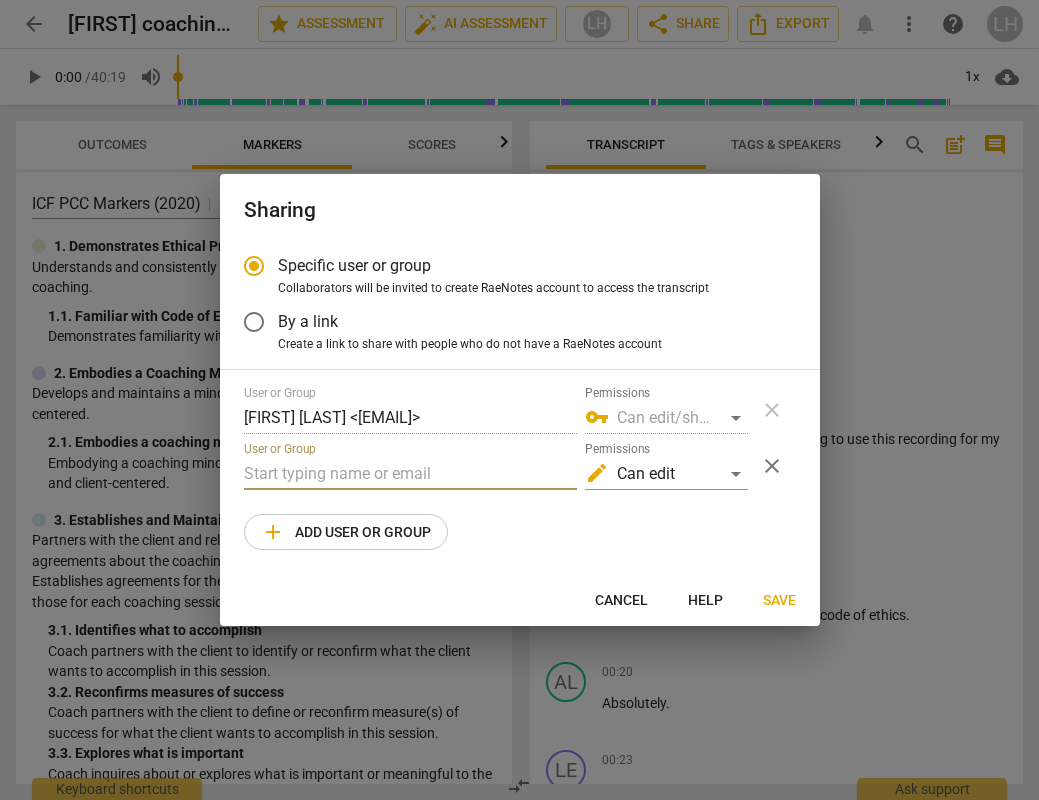 click at bounding box center (410, 474) 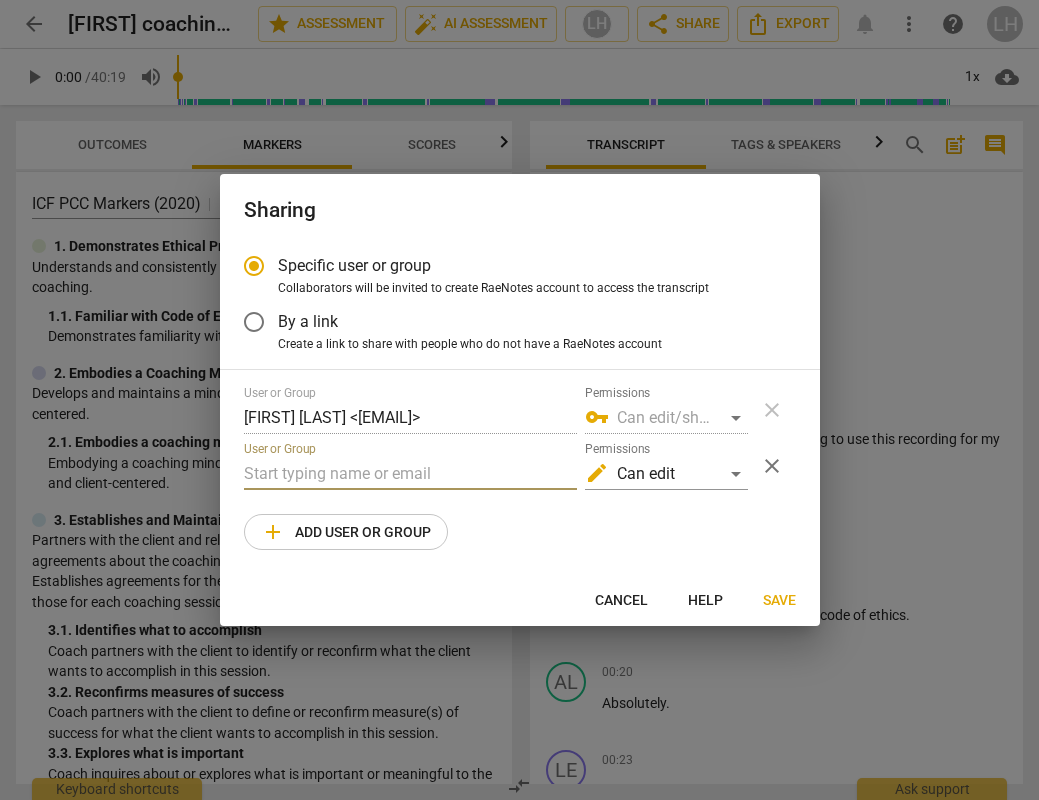 paste on "[EMAIL]" 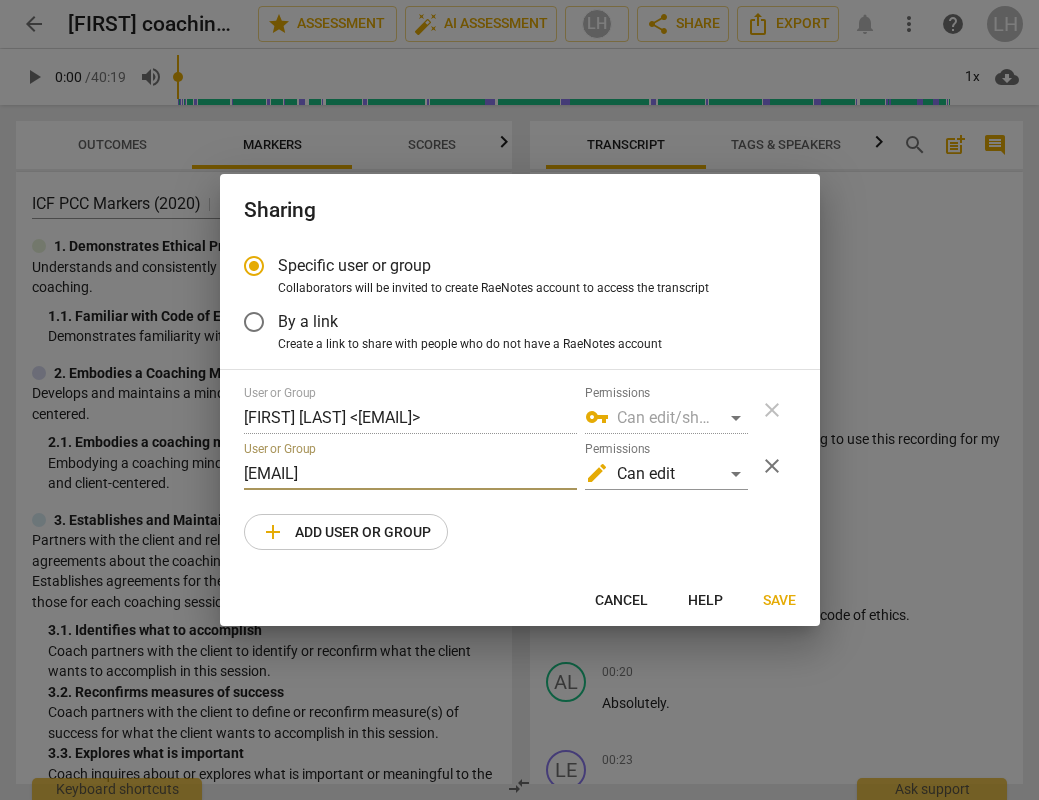 type on "[EMAIL]" 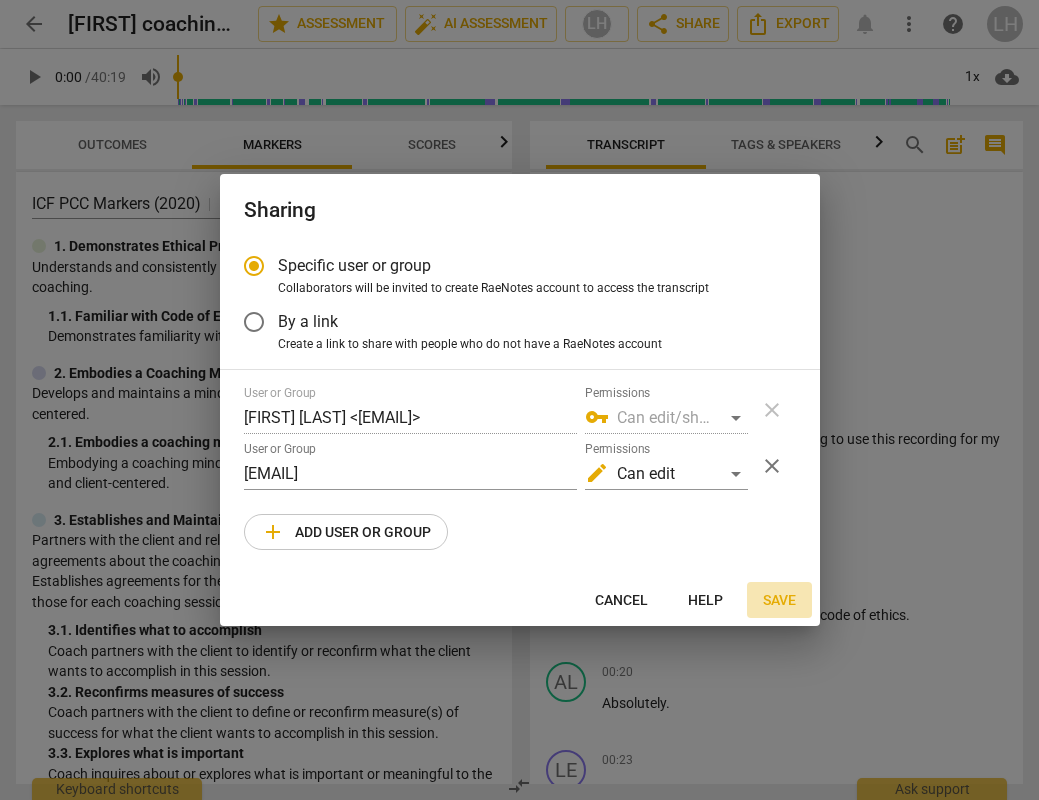 click on "Save" at bounding box center [779, 601] 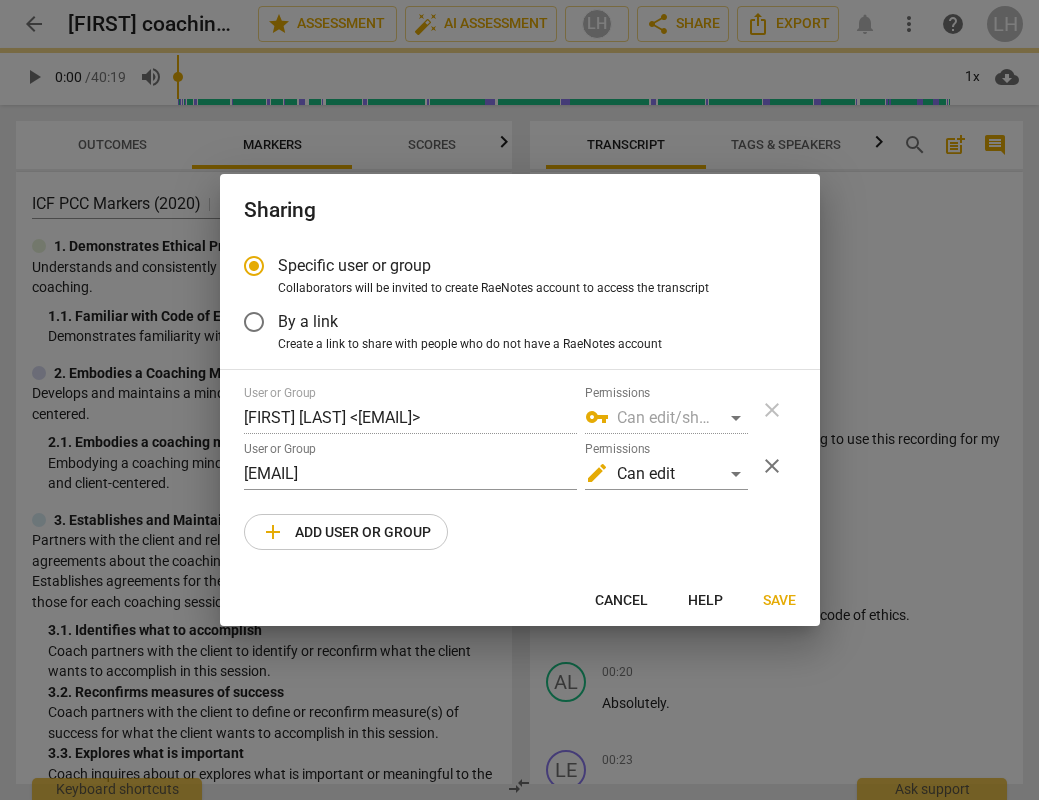 radio on "false" 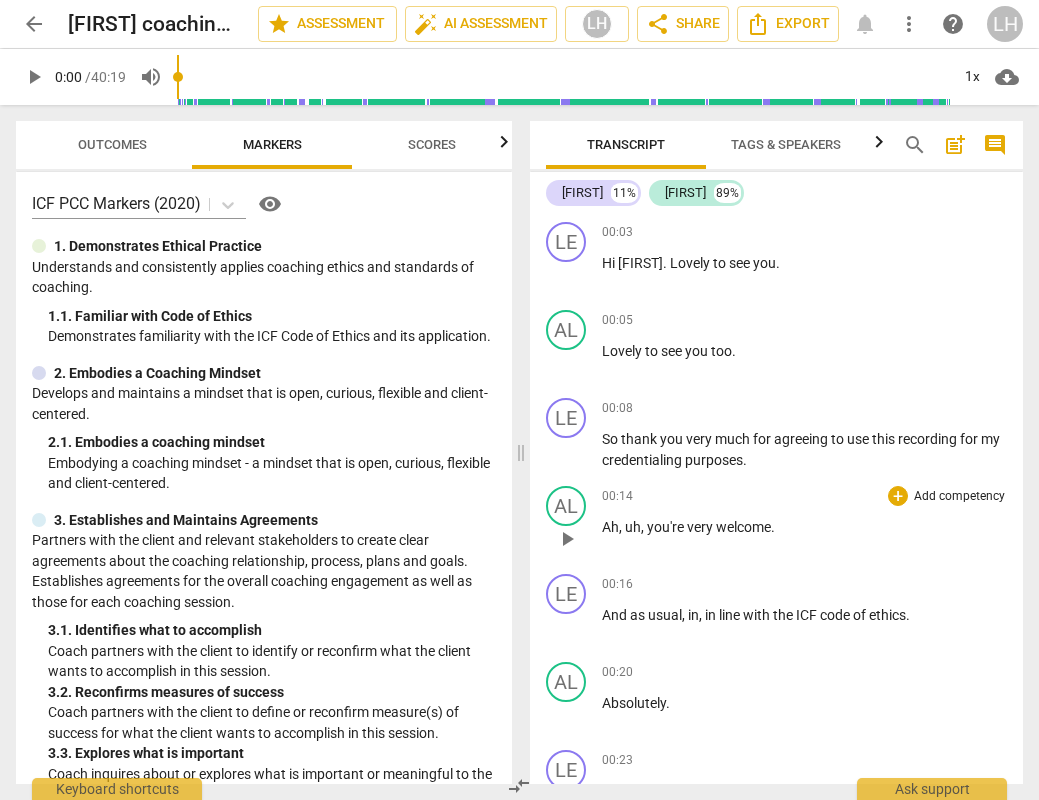 scroll, scrollTop: 0, scrollLeft: 0, axis: both 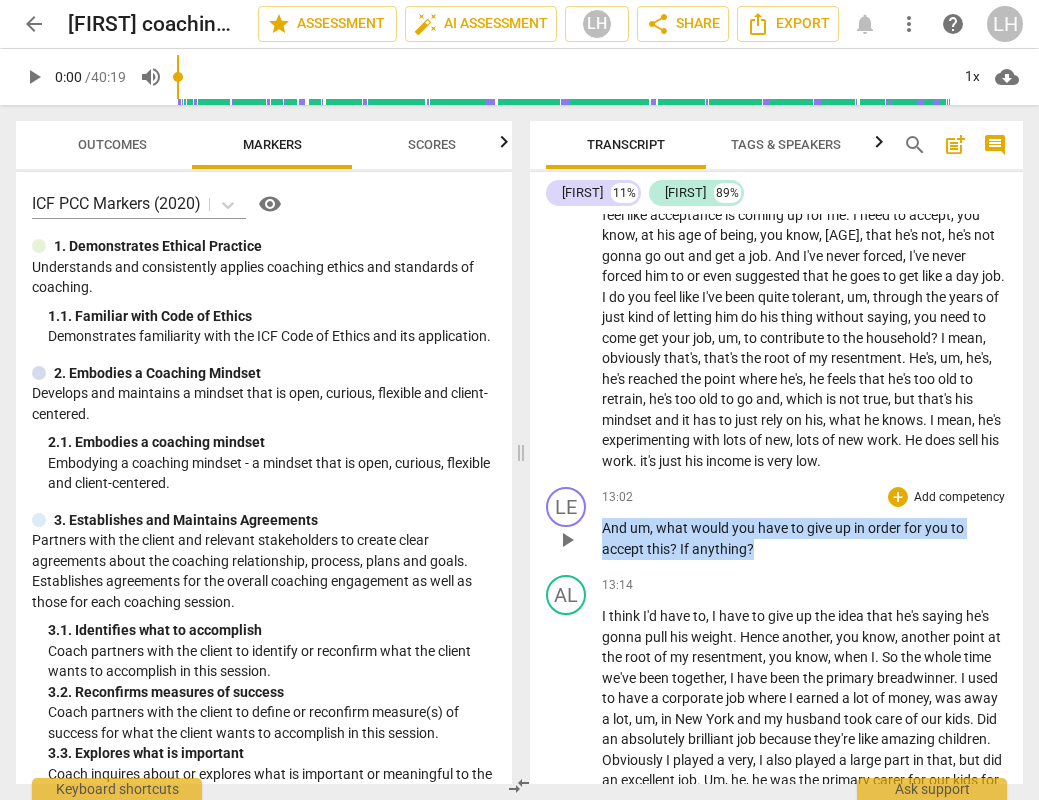 drag, startPoint x: 757, startPoint y: 560, endPoint x: 595, endPoint y: 539, distance: 163.35544 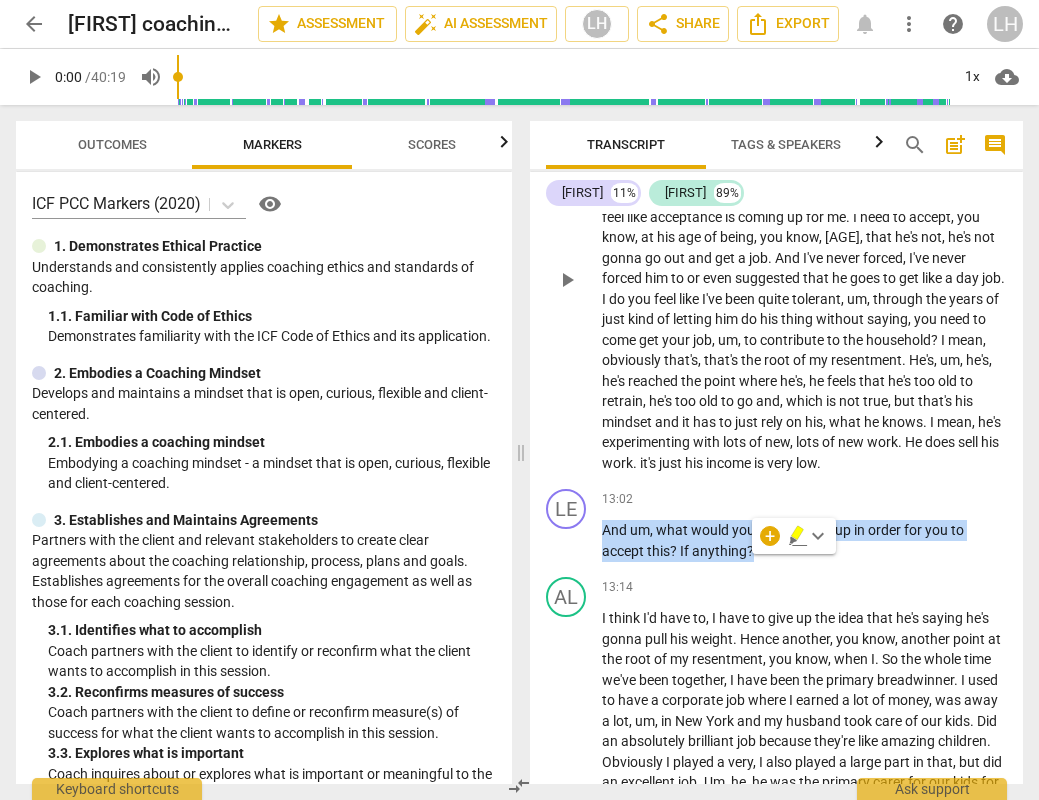 scroll, scrollTop: 3364, scrollLeft: 0, axis: vertical 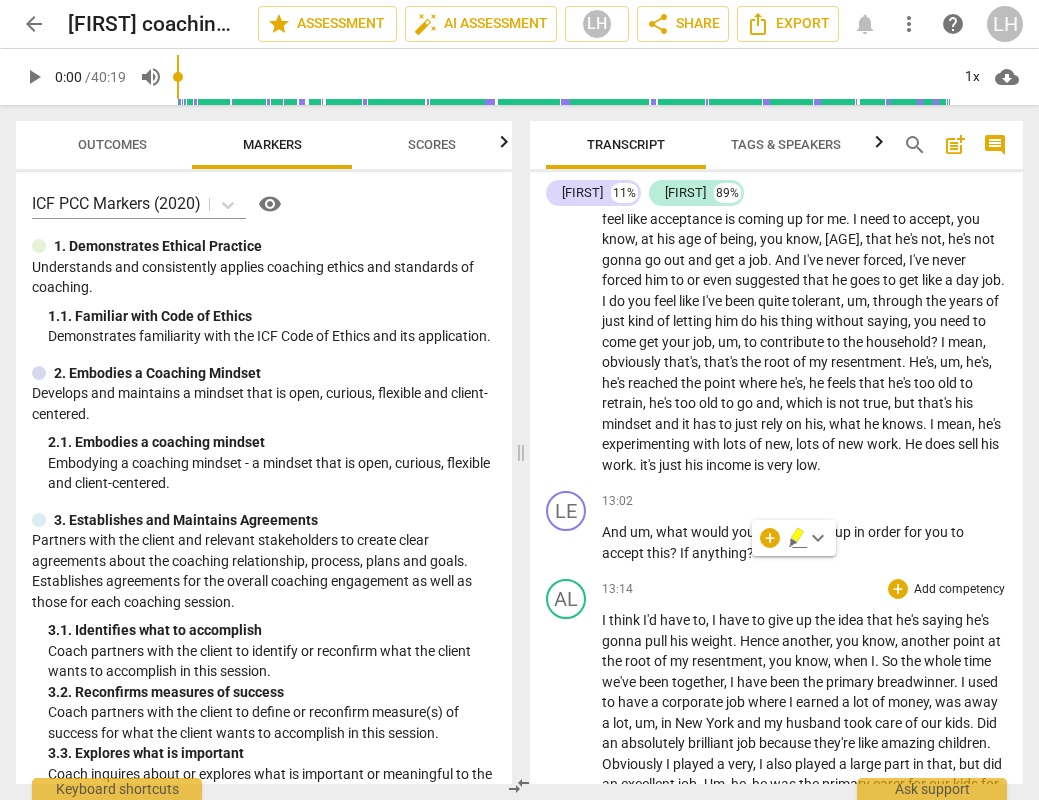 click on "[TIME] + Add competency keyboard_arrow_right" at bounding box center [805, 589] 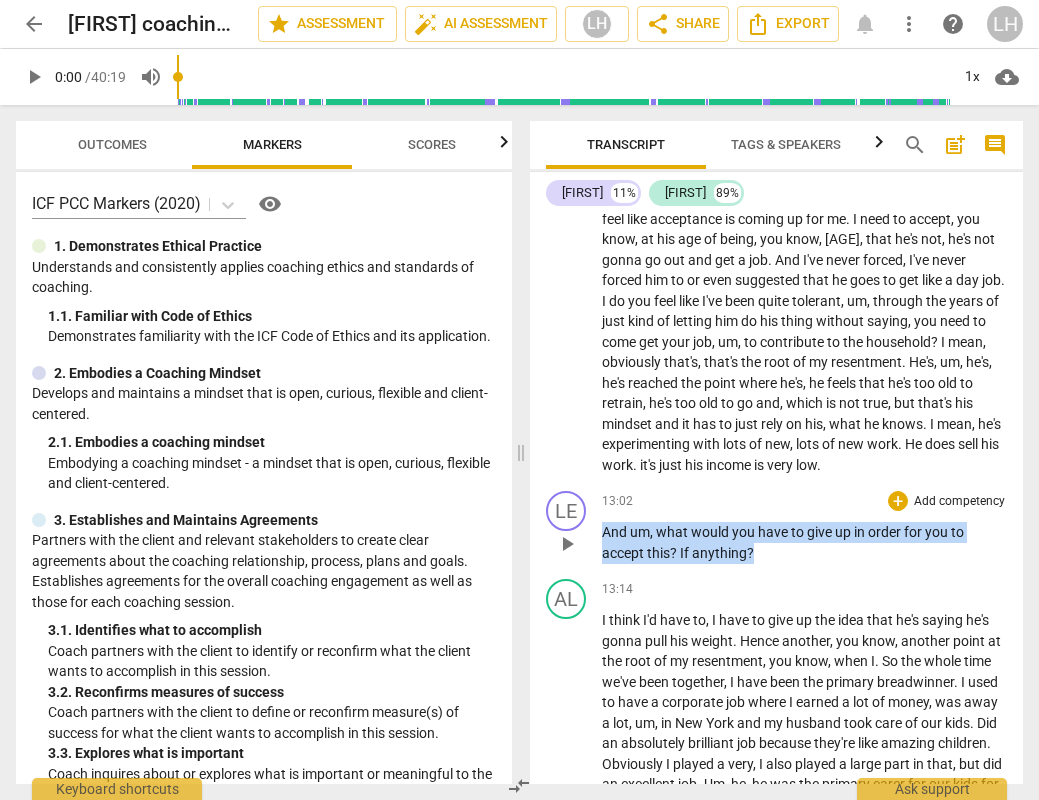 drag, startPoint x: 757, startPoint y: 567, endPoint x: 596, endPoint y: 541, distance: 163.08586 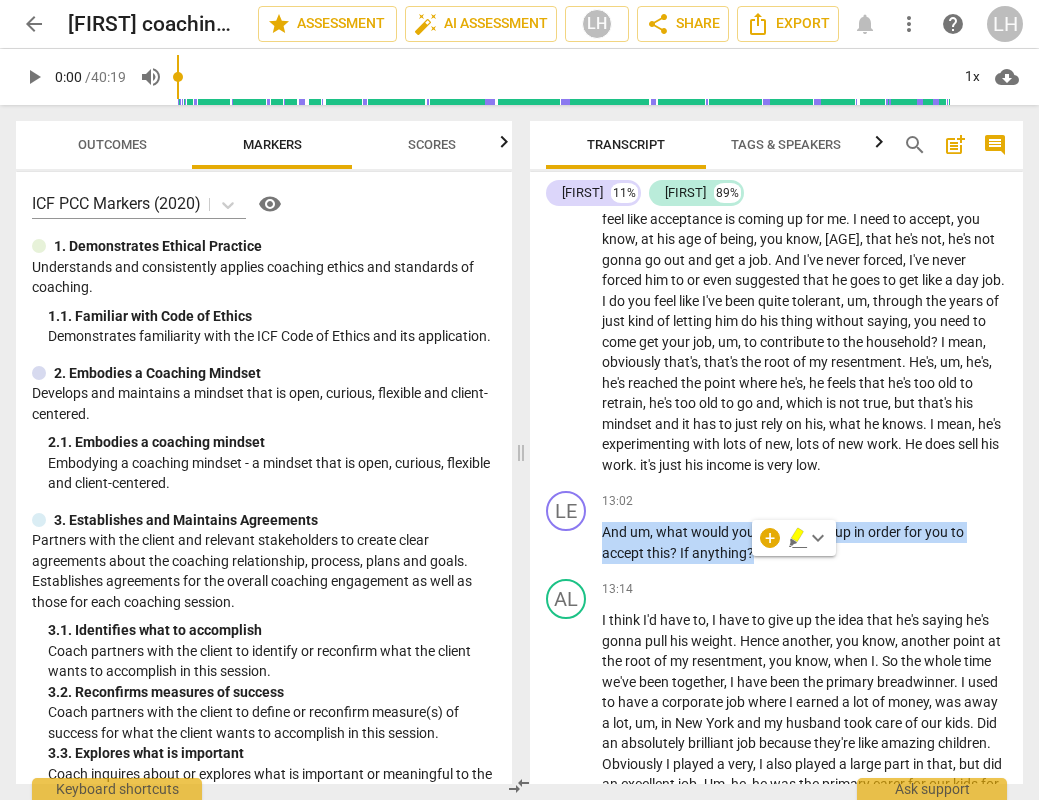 copy on "And um , what would you have to give up in order for you to accept this ? If anything ?" 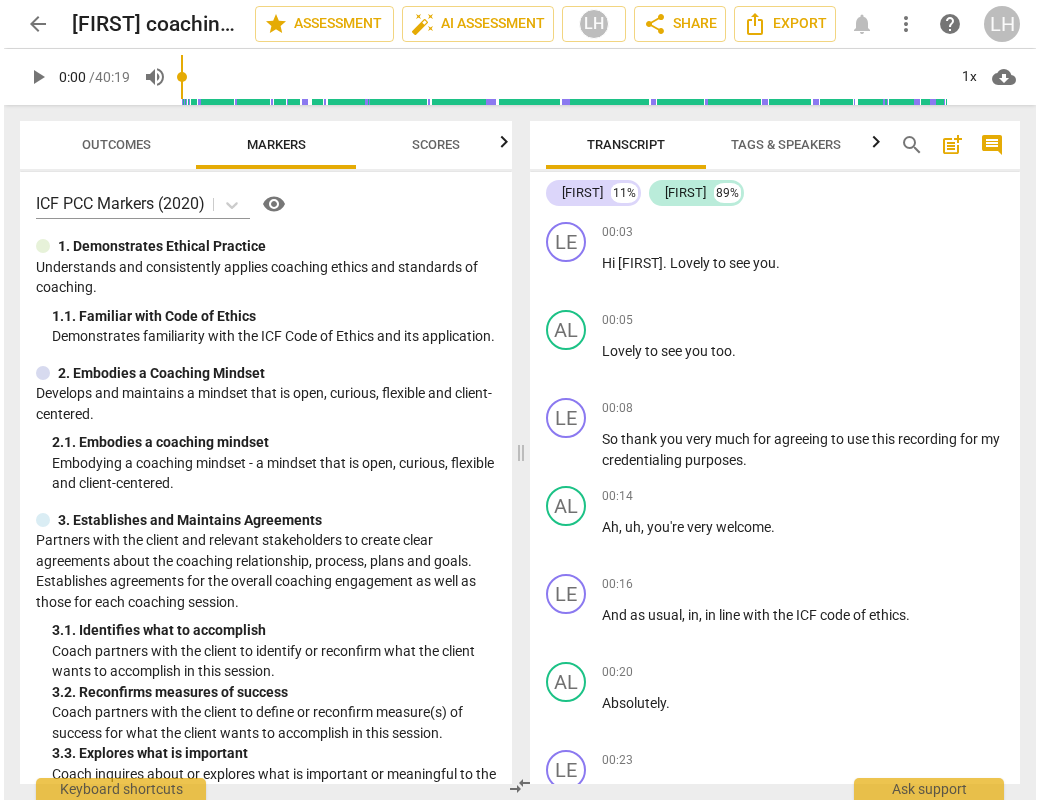 scroll, scrollTop: 0, scrollLeft: 0, axis: both 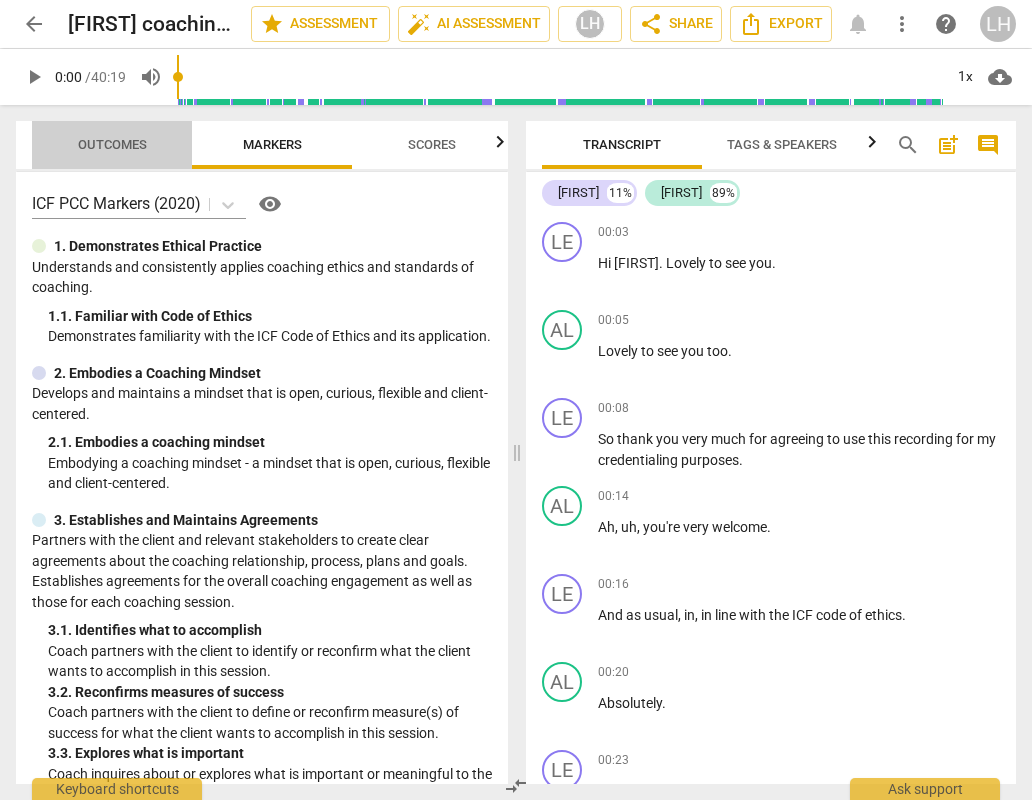 click on "Outcomes" at bounding box center [112, 144] 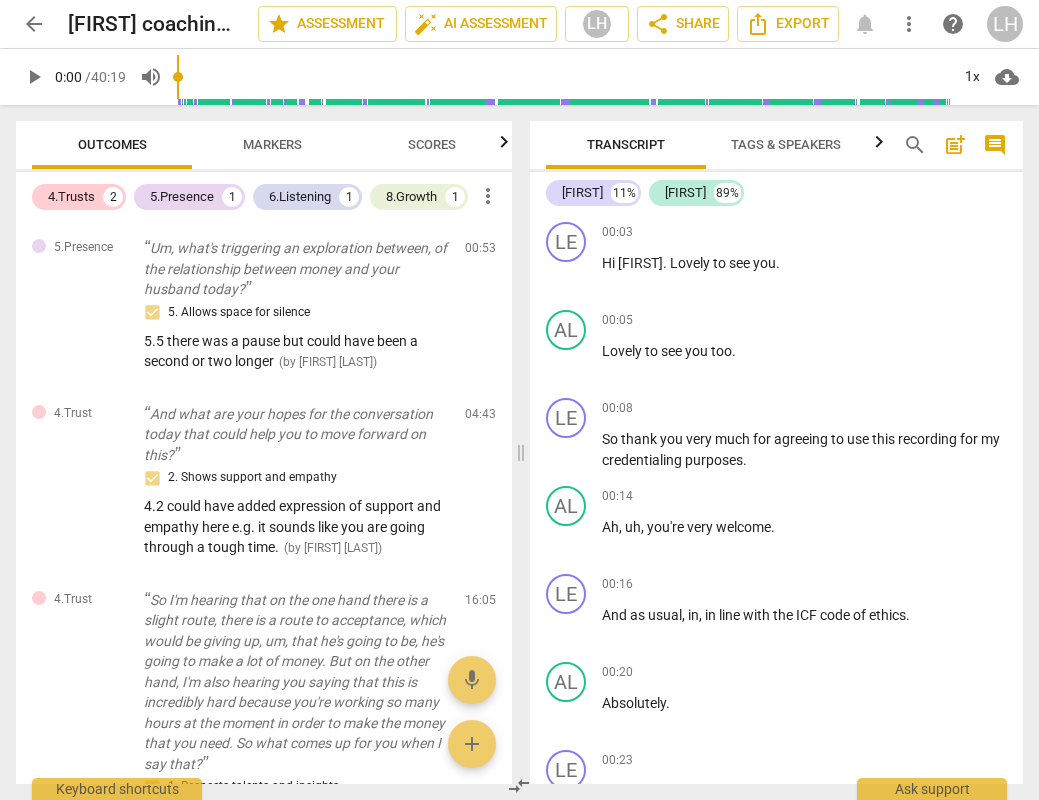 click on "arrow_back" at bounding box center (34, 24) 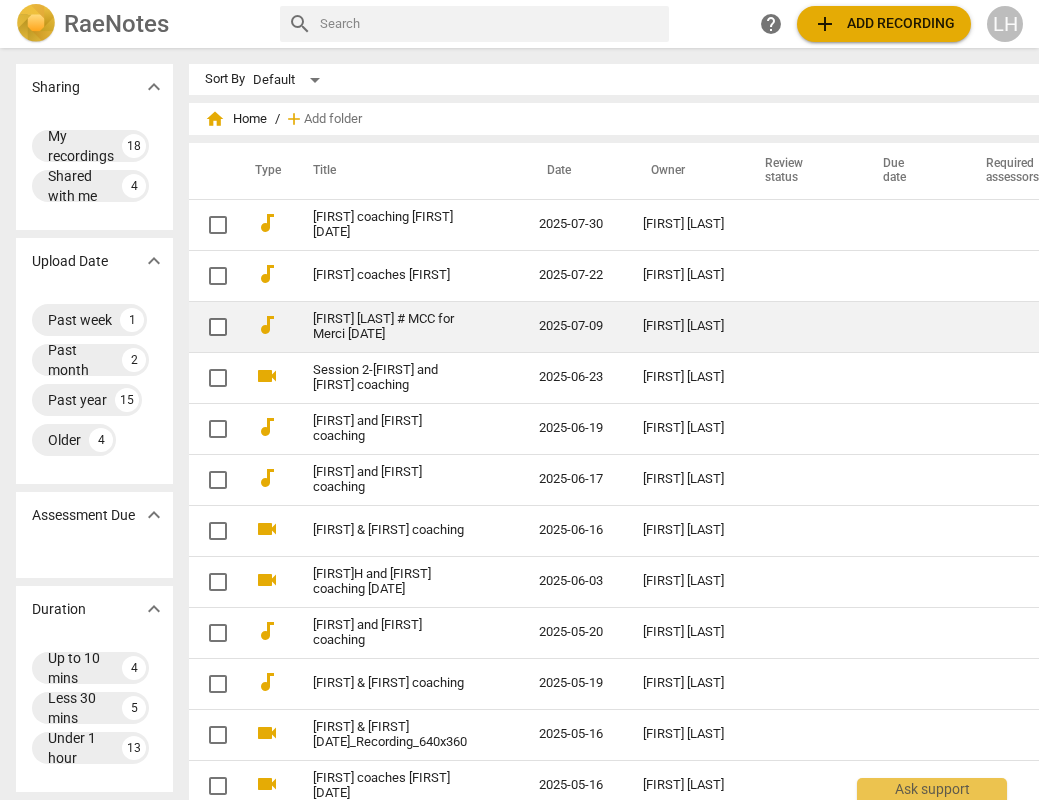 click on "[FIRST] [LAST] # MCC for Merci [DATE]" at bounding box center [390, 327] 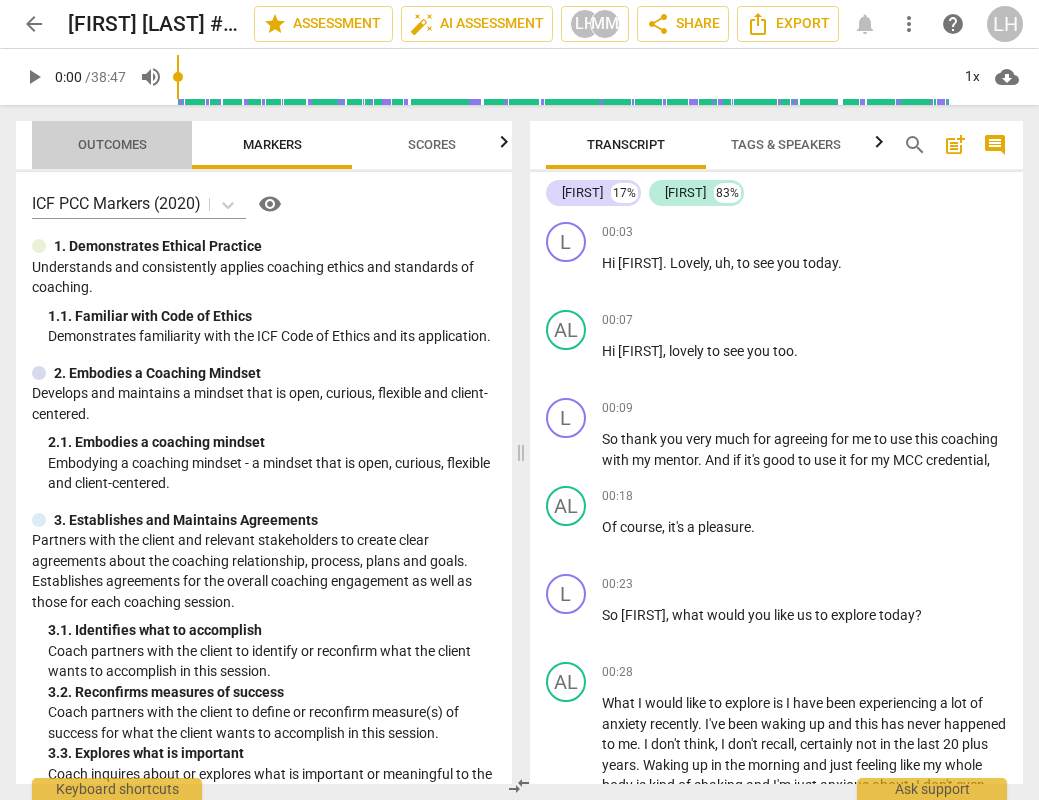 click on "Outcomes" at bounding box center (112, 144) 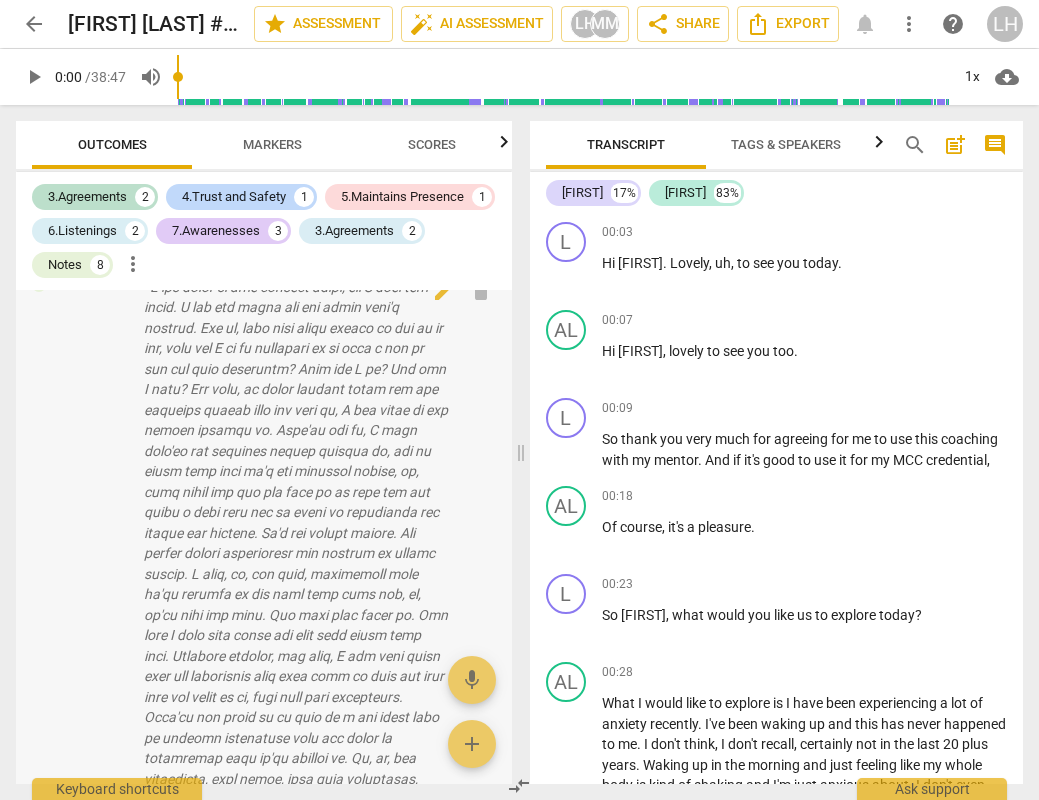 scroll, scrollTop: 1732, scrollLeft: 0, axis: vertical 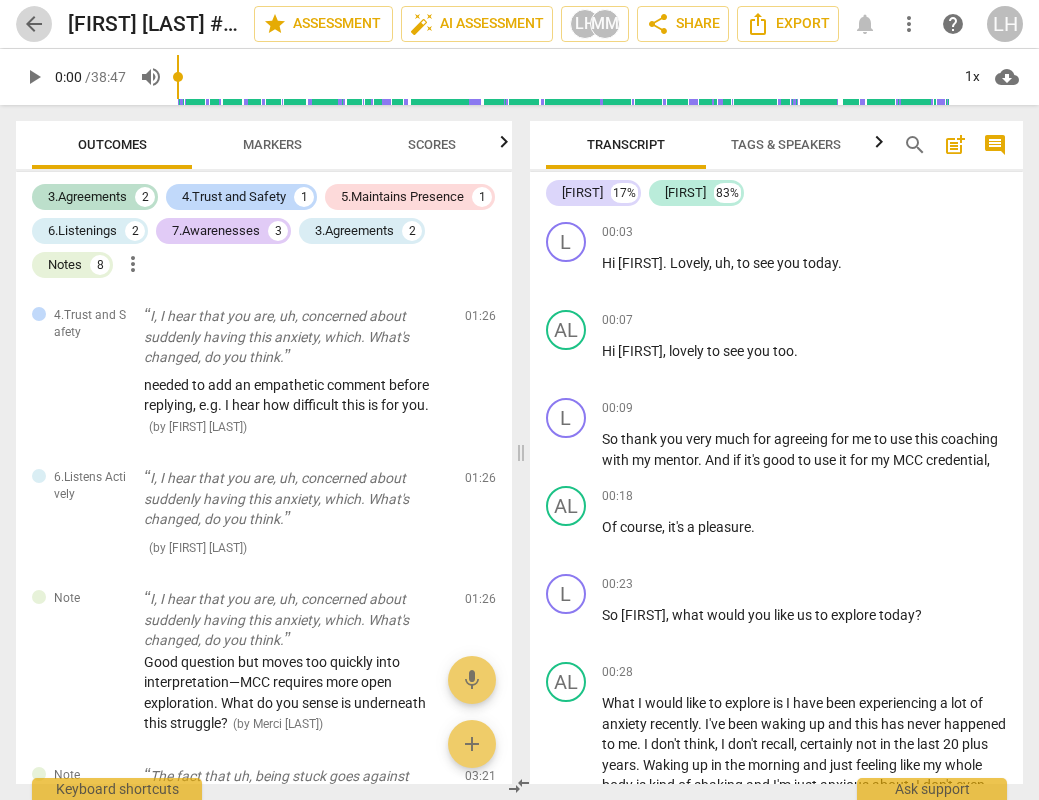 click on "arrow_back" at bounding box center [34, 24] 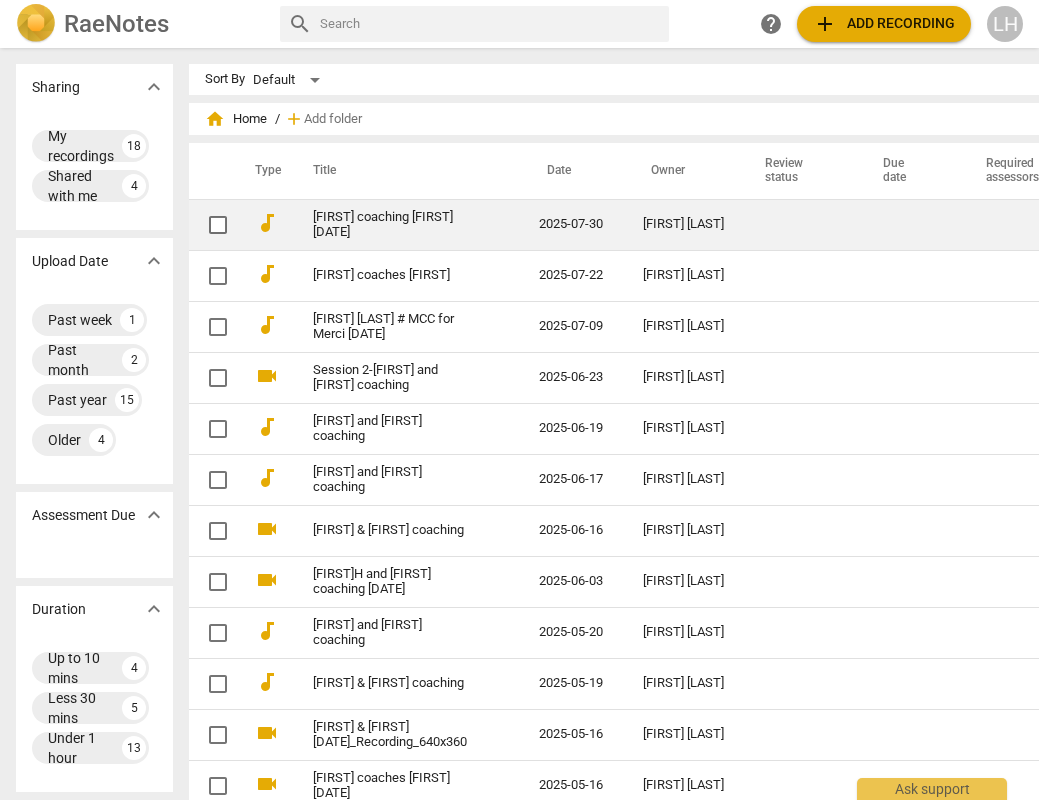 click on "[FIRST] coaching [FIRST] [DATE]" at bounding box center [390, 225] 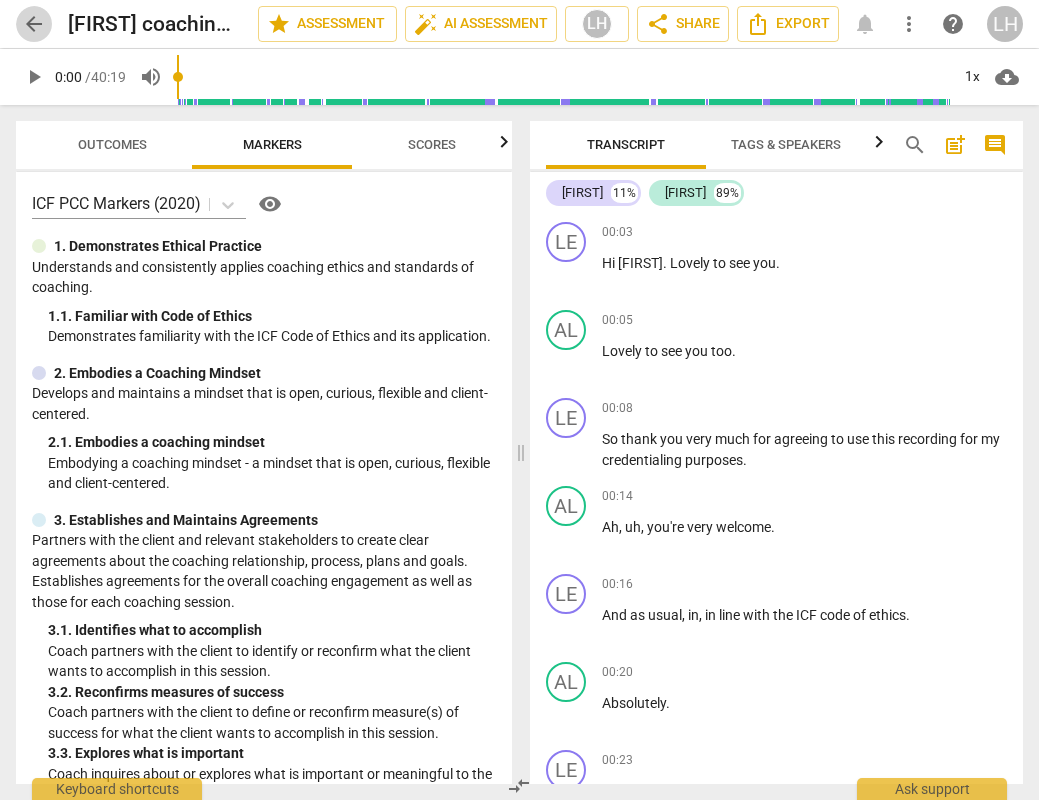 click on "arrow_back" at bounding box center [34, 24] 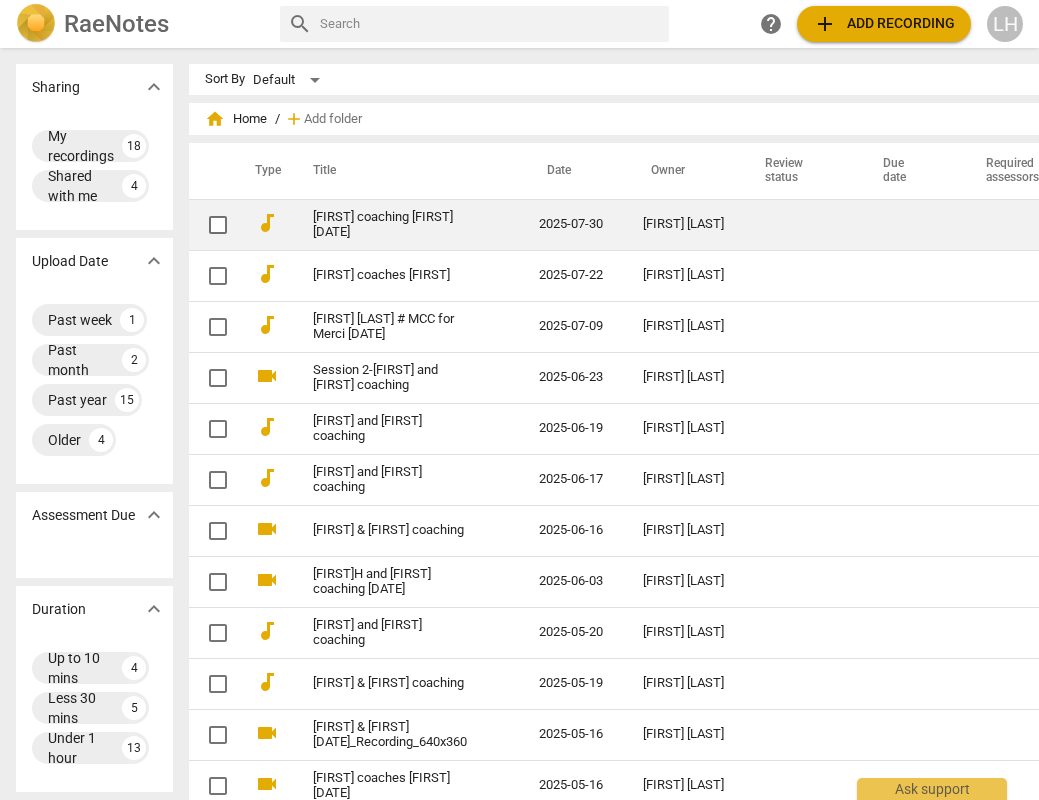 click on "[FIRST] coaching [FIRST] [DATE]" at bounding box center (390, 225) 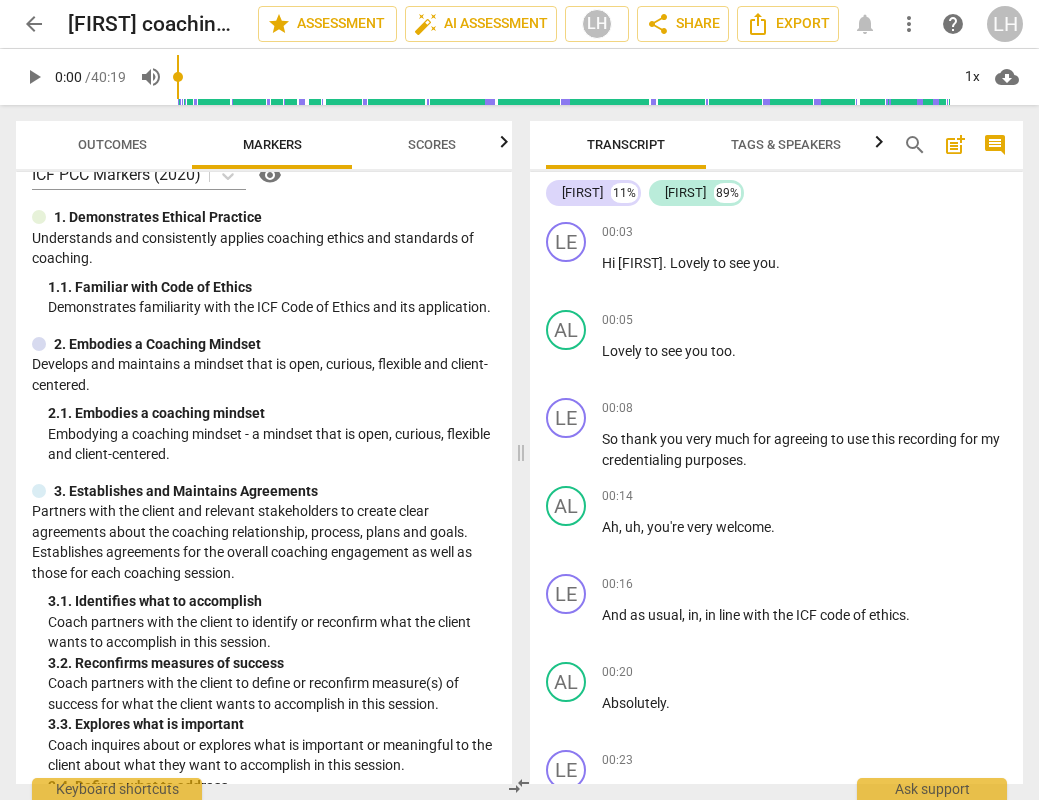 scroll, scrollTop: 93, scrollLeft: 0, axis: vertical 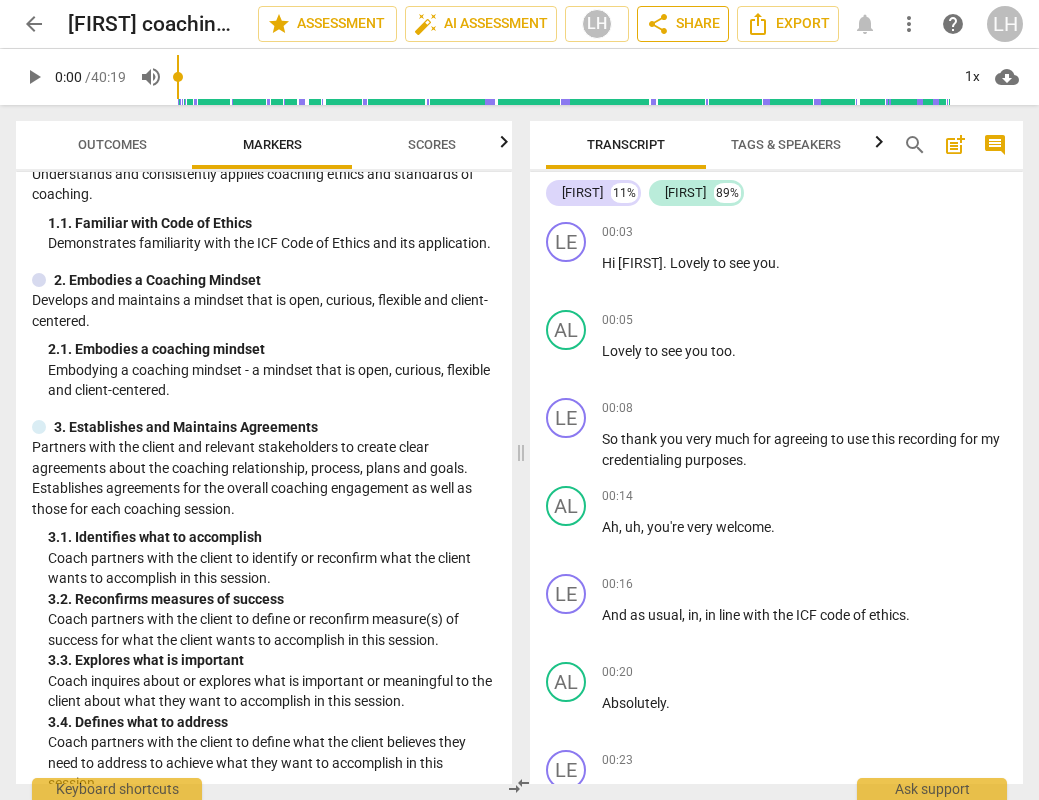 click on "share    Share" at bounding box center [683, 24] 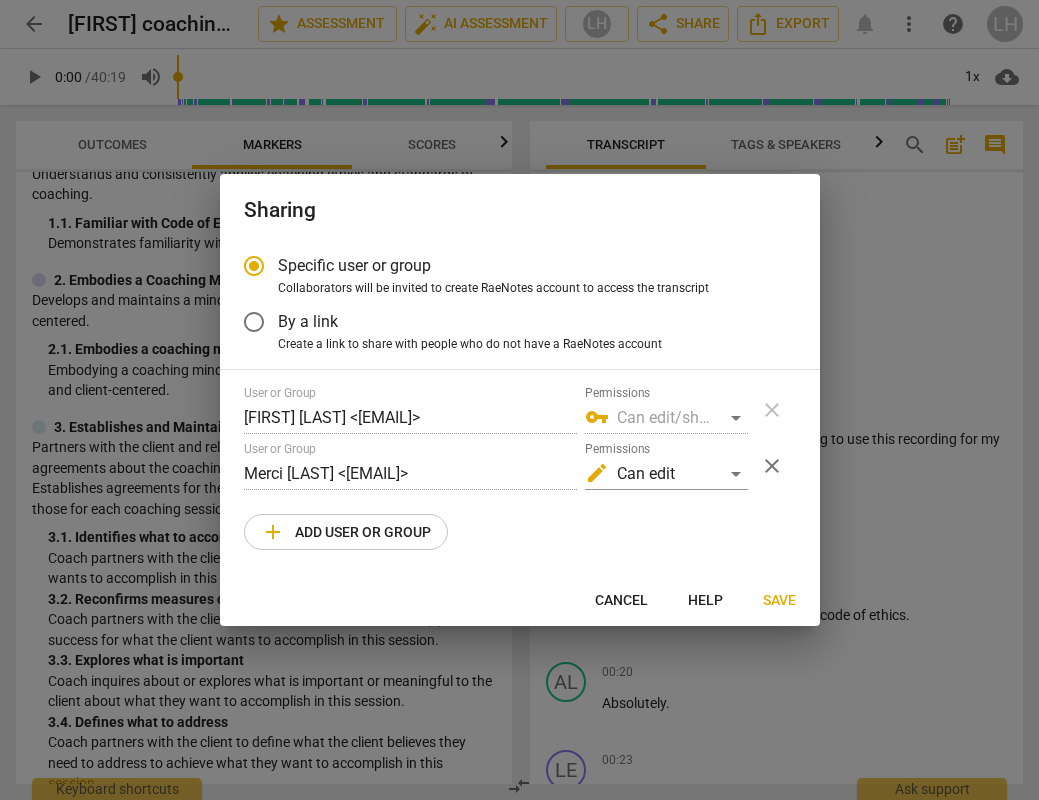 click on "Cancel" at bounding box center (621, 601) 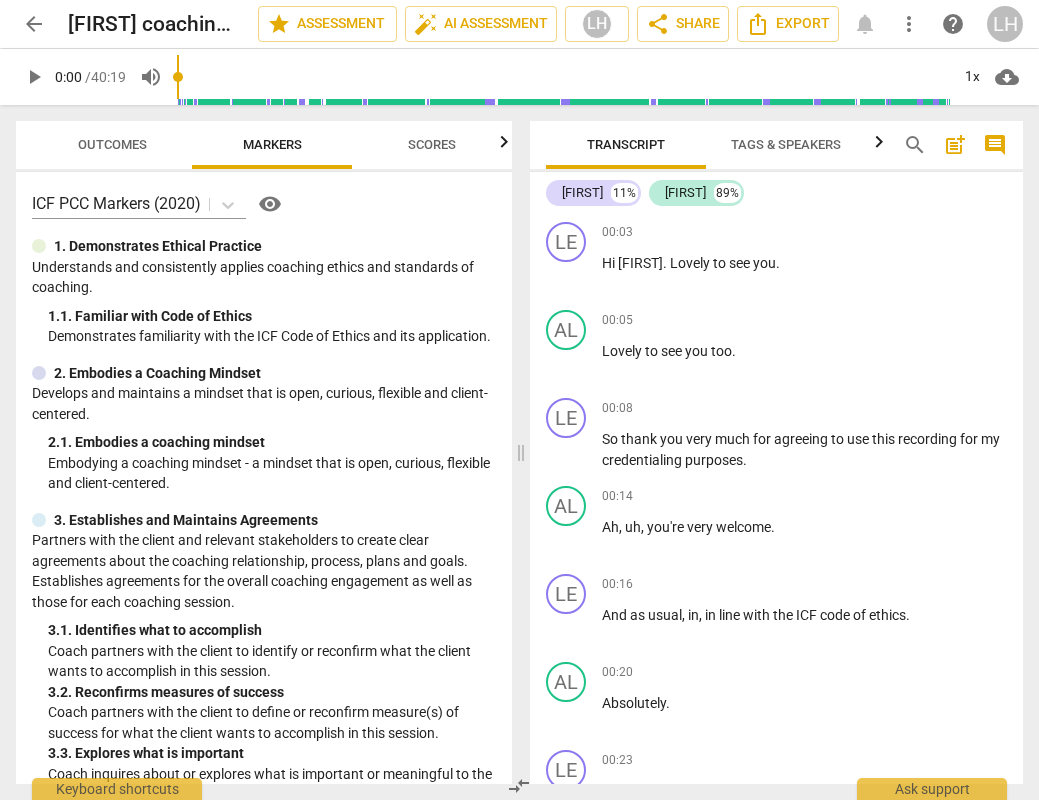 scroll, scrollTop: 0, scrollLeft: 0, axis: both 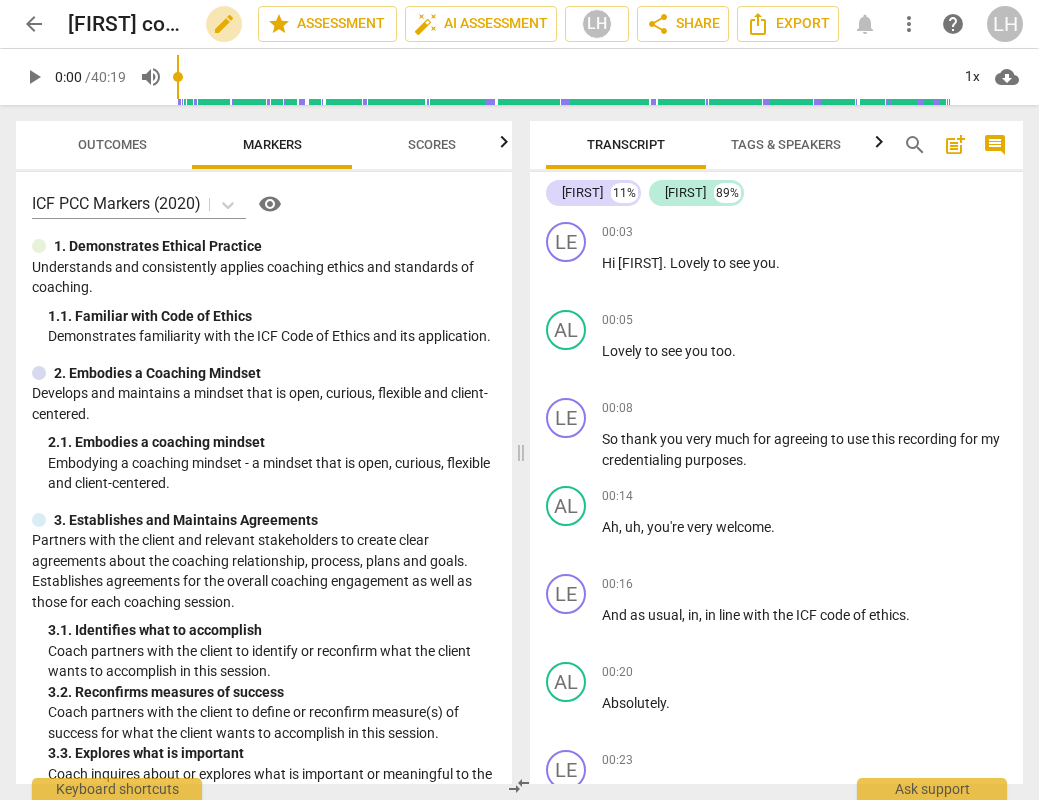 click on "edit" at bounding box center (224, 24) 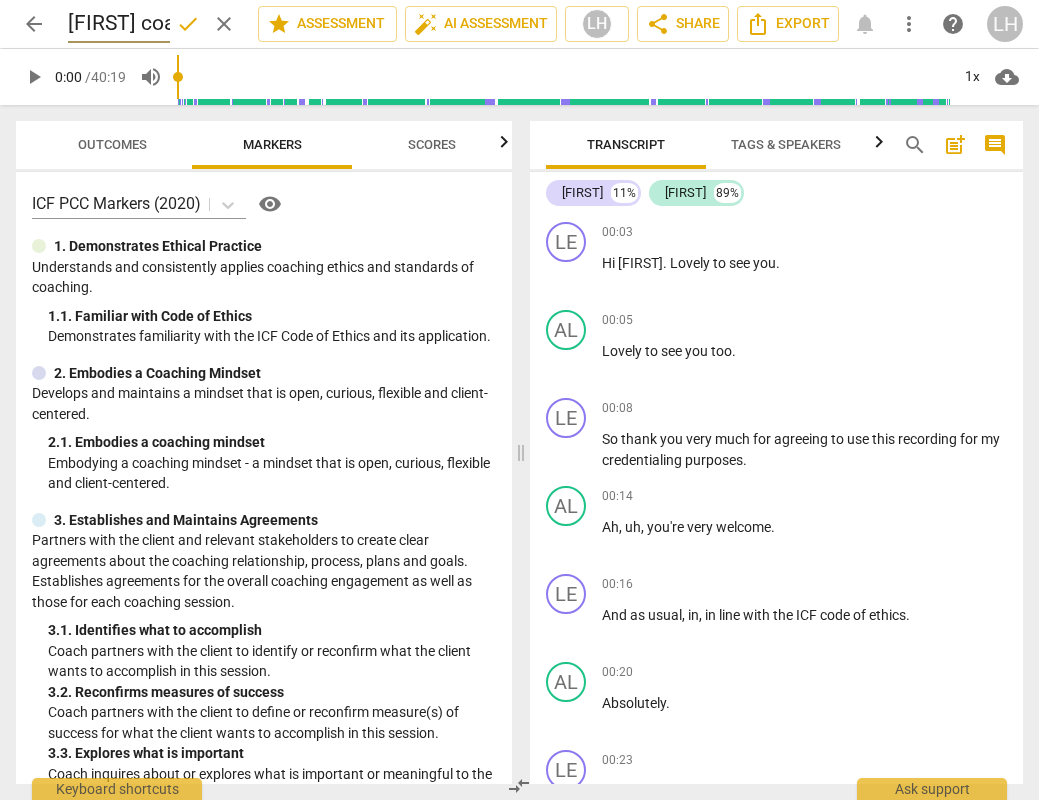 scroll, scrollTop: 0, scrollLeft: 184, axis: horizontal 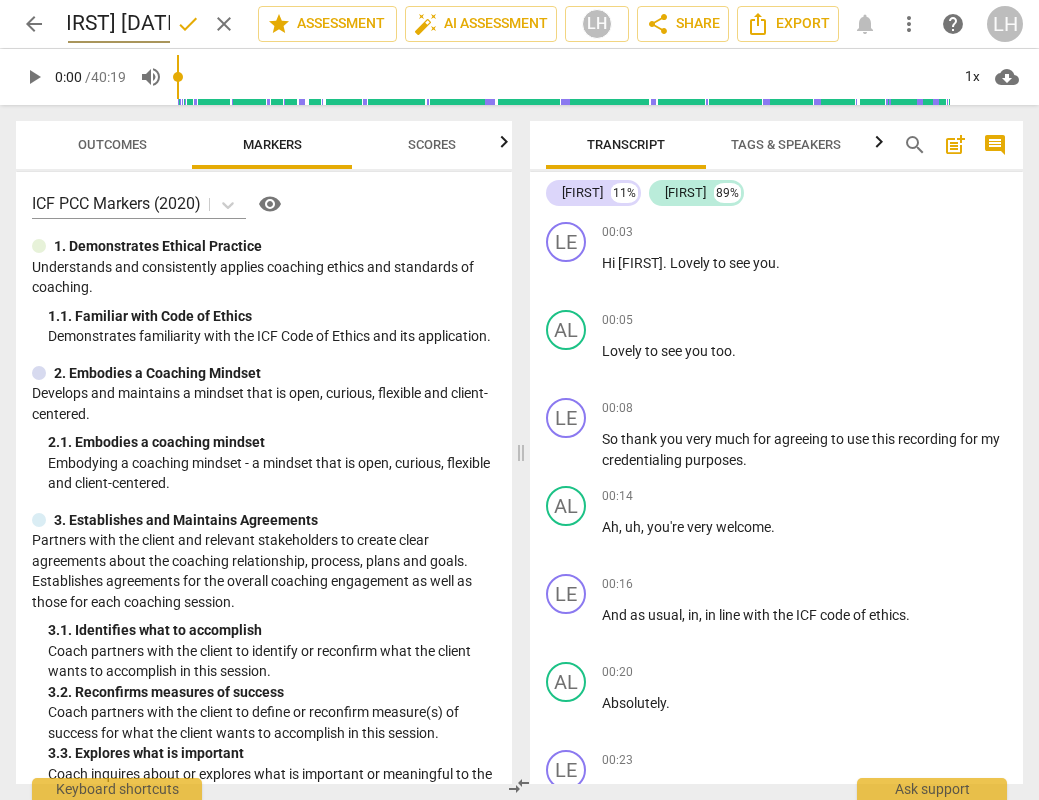click on "[FIRST] coaching [FIRST] [DATE]" at bounding box center [119, 24] 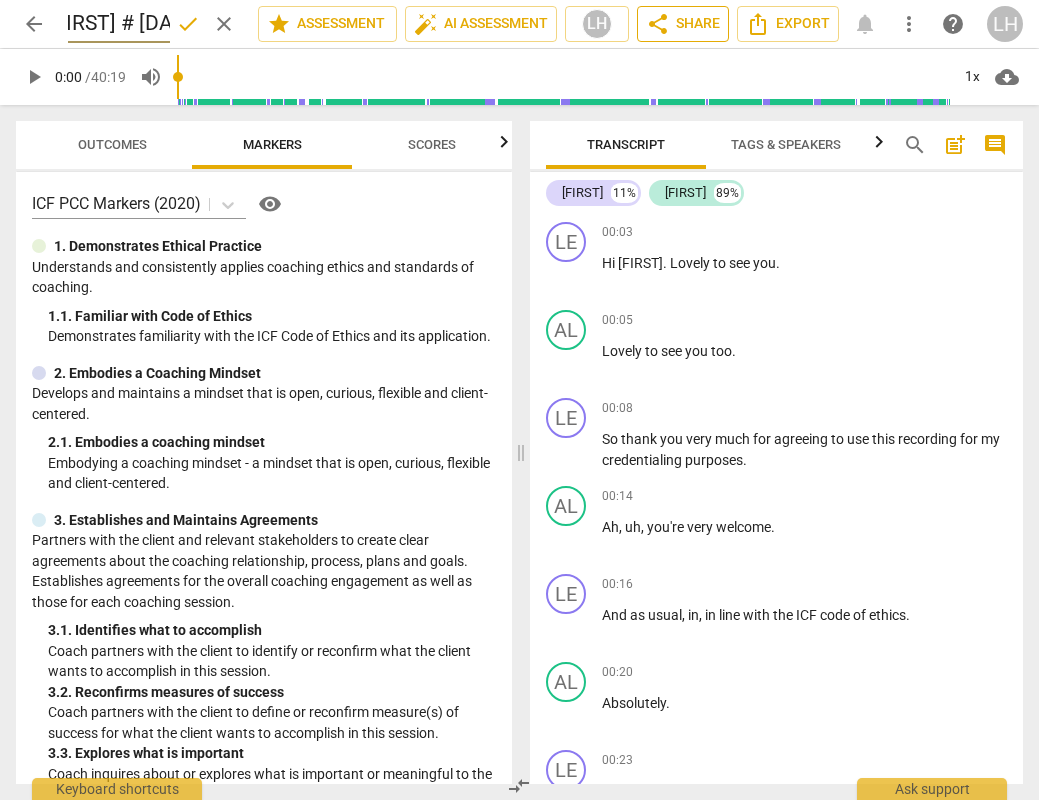 type on "[FIRST] coaching [FIRST] # [DATE]" 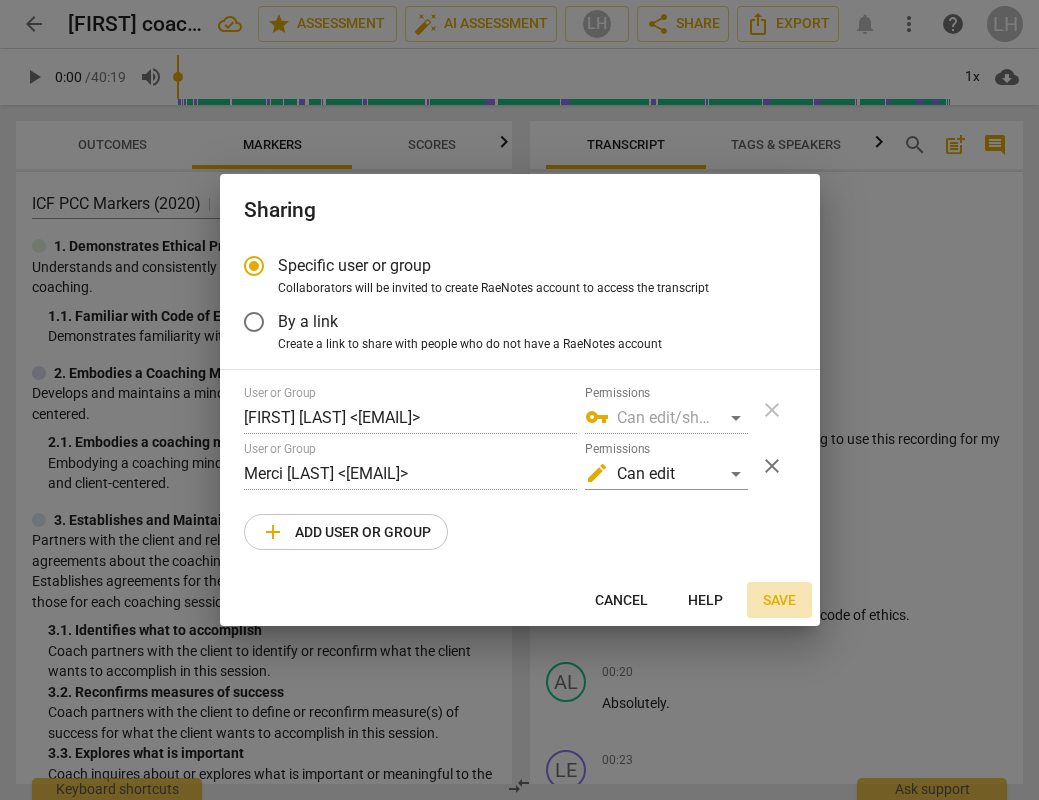 click on "Save" at bounding box center (779, 601) 